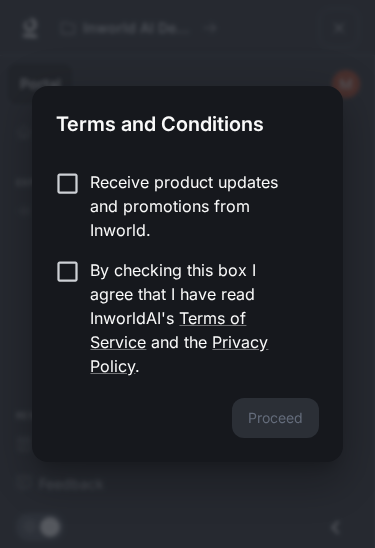 scroll, scrollTop: 0, scrollLeft: 0, axis: both 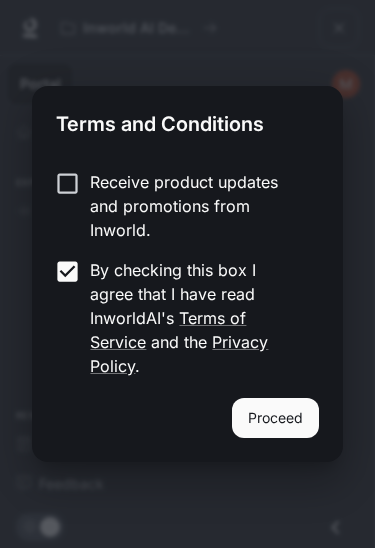 click on "Proceed" at bounding box center [275, 418] 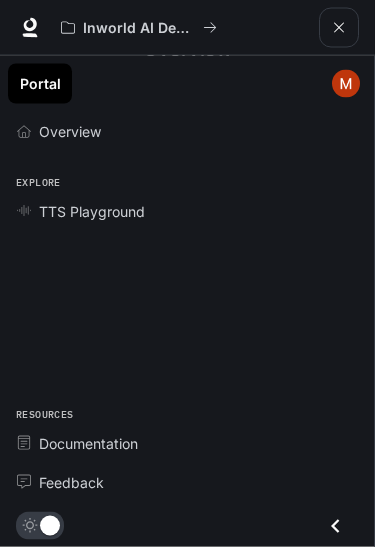 scroll, scrollTop: 57, scrollLeft: 0, axis: vertical 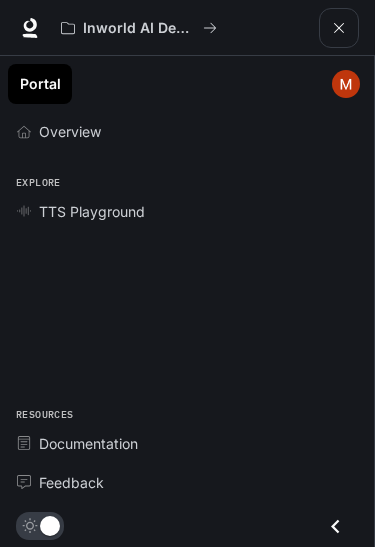 click on "Overview" at bounding box center (198, 131) 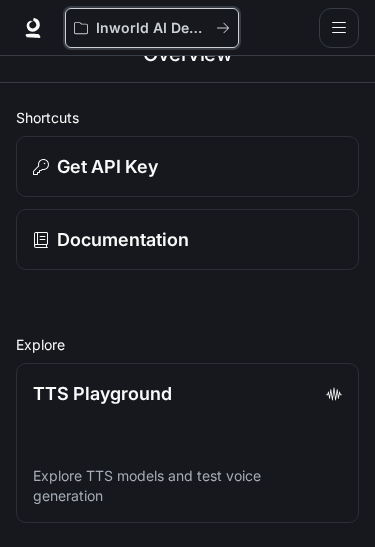 click 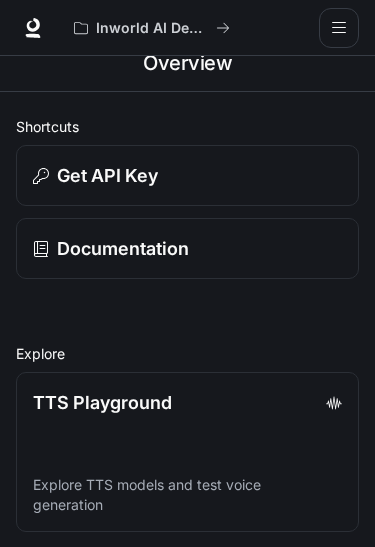 scroll, scrollTop: 0, scrollLeft: 0, axis: both 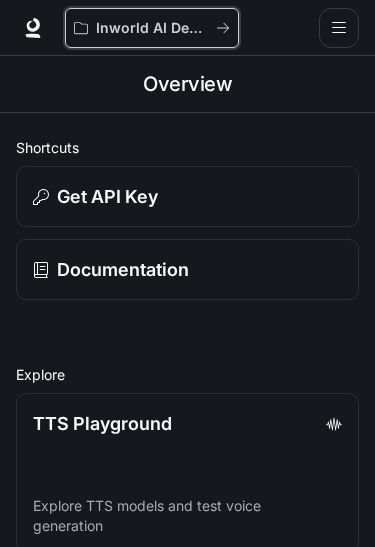 click on "Inworld AI Demos" at bounding box center [152, 28] 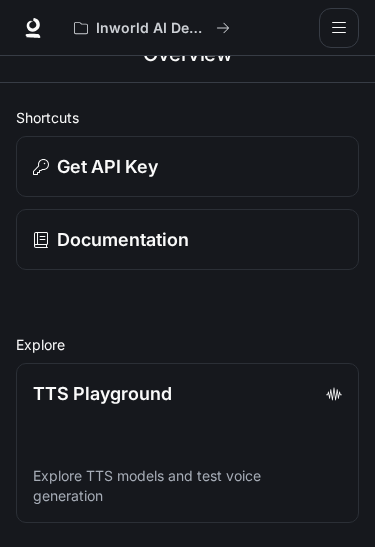 scroll, scrollTop: 77, scrollLeft: 0, axis: vertical 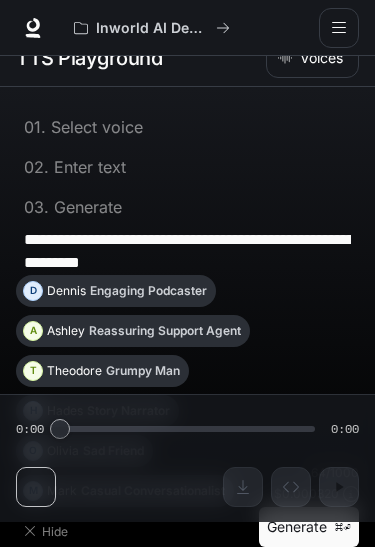 click on "Grumpy Man" at bounding box center (143, 371) 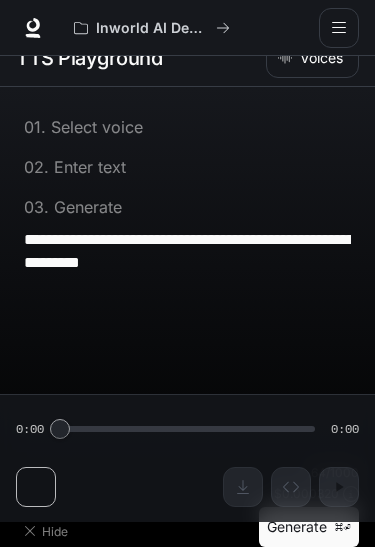 type on "**********" 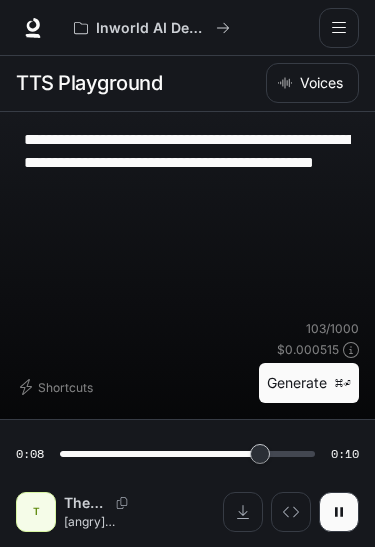 scroll, scrollTop: 0, scrollLeft: 0, axis: both 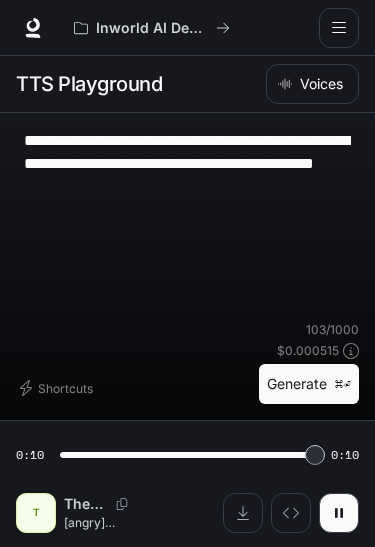type on "*" 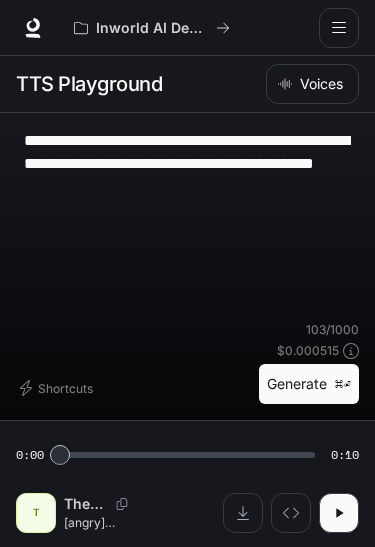 click on "Docs Voices Clone Voice" at bounding box center (268, 84) 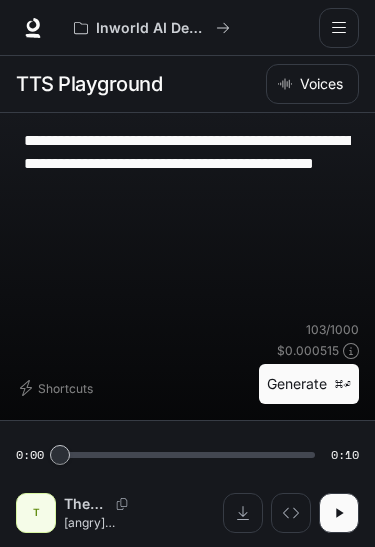 click 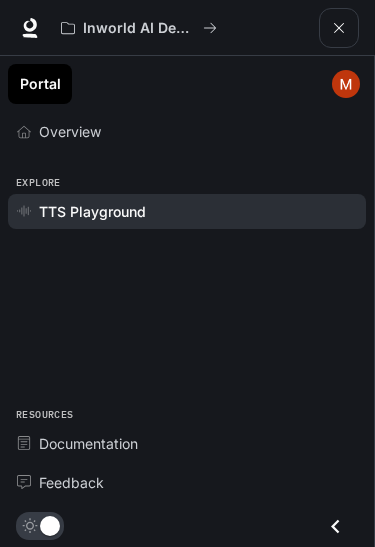 click on "Overview" at bounding box center (198, 131) 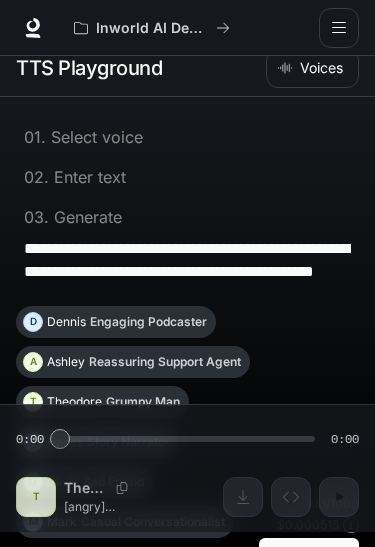 scroll, scrollTop: 0, scrollLeft: 0, axis: both 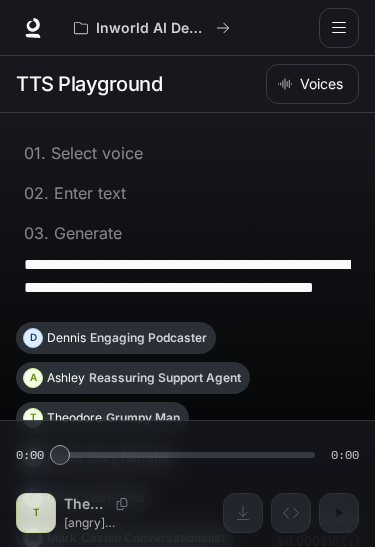 click at bounding box center [33, 28] 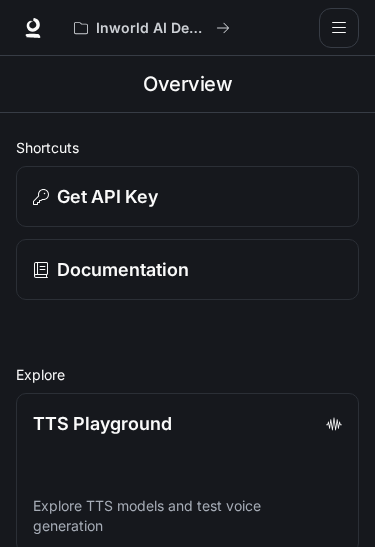 scroll, scrollTop: 0, scrollLeft: 0, axis: both 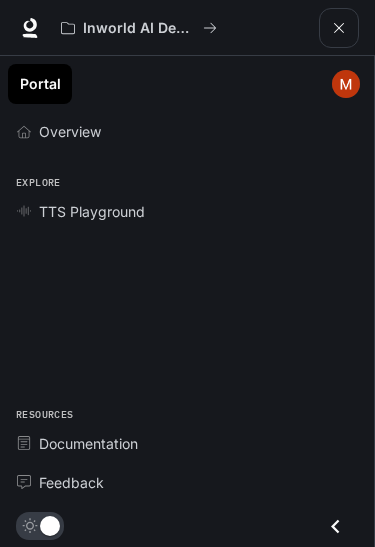 click on "Overview" at bounding box center [198, 131] 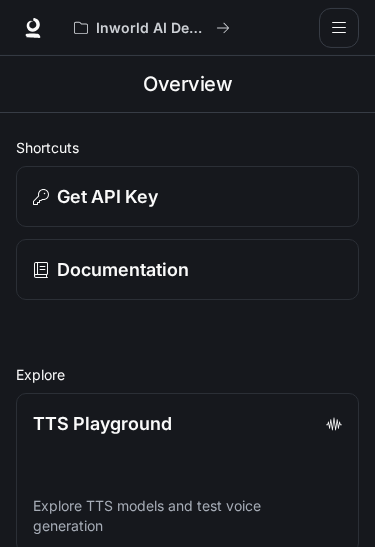 scroll, scrollTop: 4, scrollLeft: 0, axis: vertical 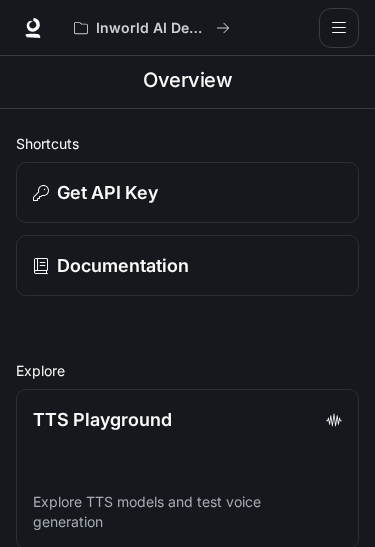 click on "Explore TTS models and test voice generation" at bounding box center [187, 512] 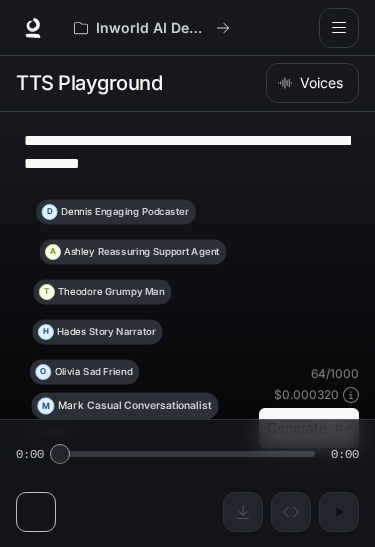 type on "**********" 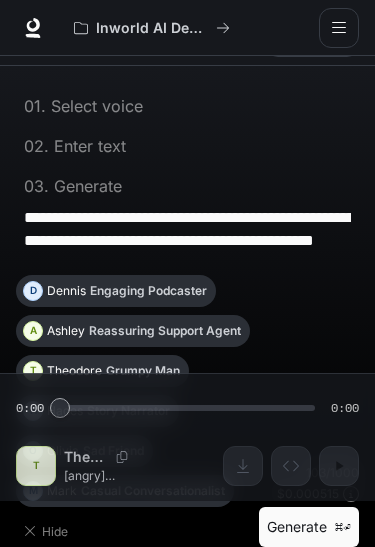 scroll, scrollTop: 79, scrollLeft: 0, axis: vertical 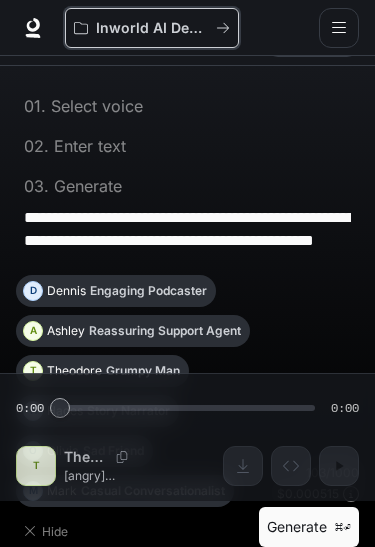 click on "Inworld AI Demos" at bounding box center [152, 28] 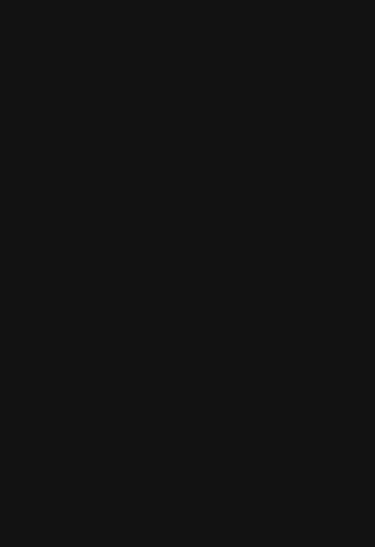 scroll, scrollTop: 78, scrollLeft: 0, axis: vertical 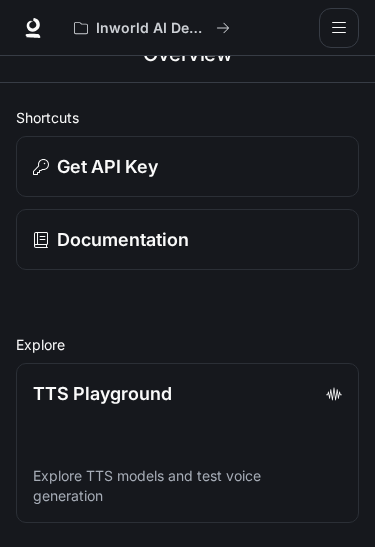 click on "Get API Key" at bounding box center (187, 166) 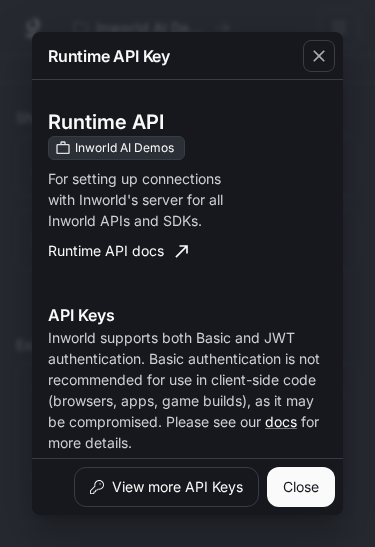 click at bounding box center [319, 56] 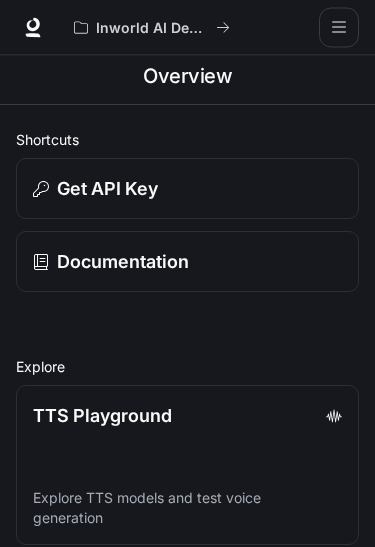 click on "Get API Key" at bounding box center [187, 189] 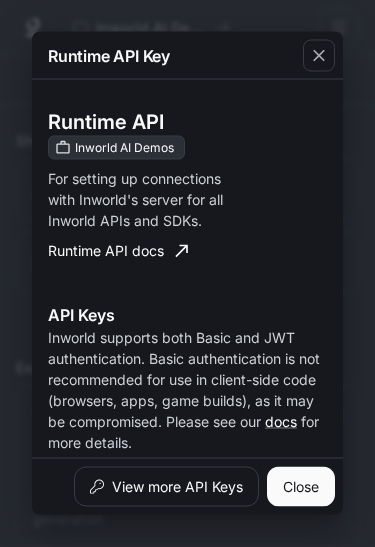 scroll, scrollTop: 8, scrollLeft: 0, axis: vertical 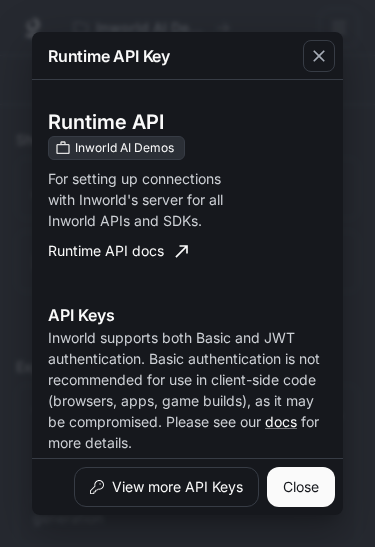 click on "View more API Keys" at bounding box center (166, 487) 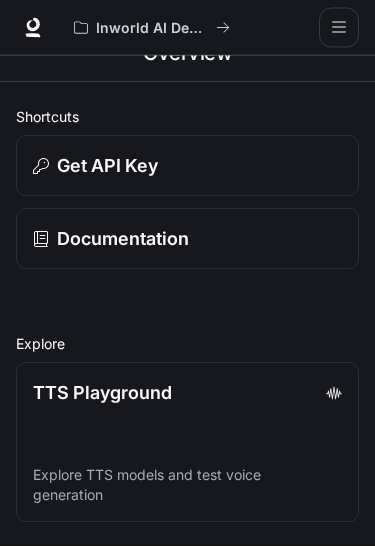 scroll, scrollTop: 50, scrollLeft: 0, axis: vertical 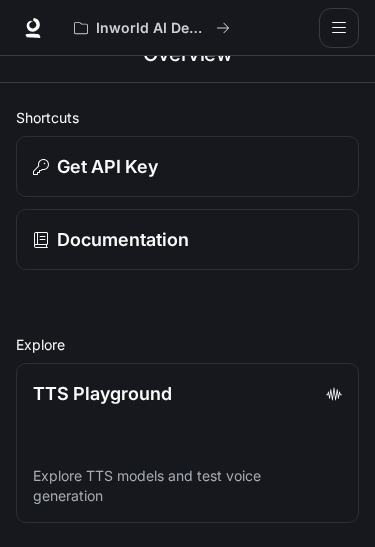 click on "Documentation" at bounding box center [187, 239] 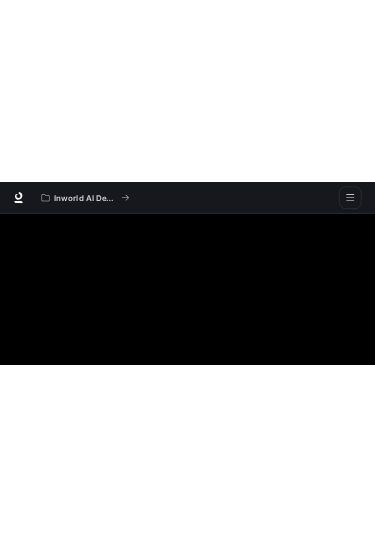 scroll, scrollTop: 0, scrollLeft: 0, axis: both 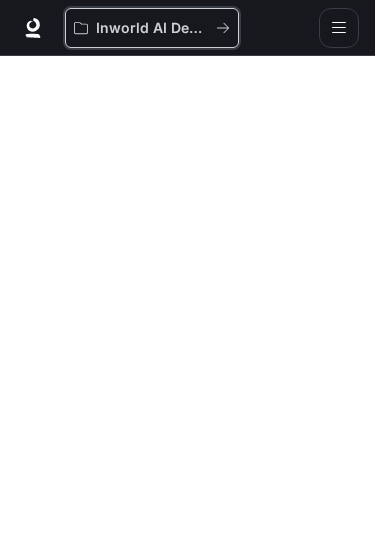 click on "Inworld AI Demos" at bounding box center [152, 28] 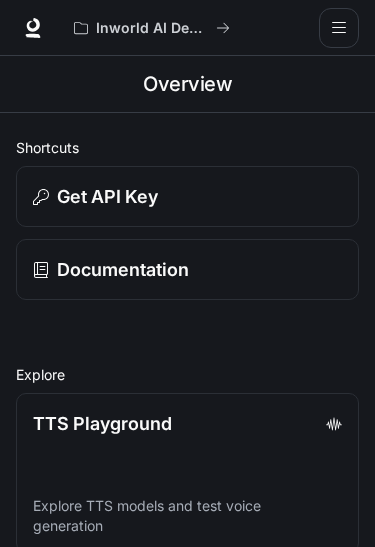 scroll, scrollTop: 0, scrollLeft: 0, axis: both 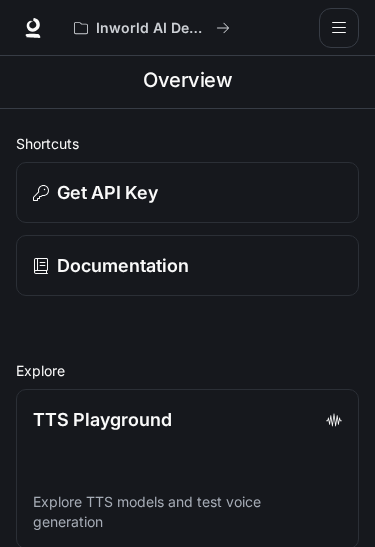 click on "Get API Key" at bounding box center [187, 192] 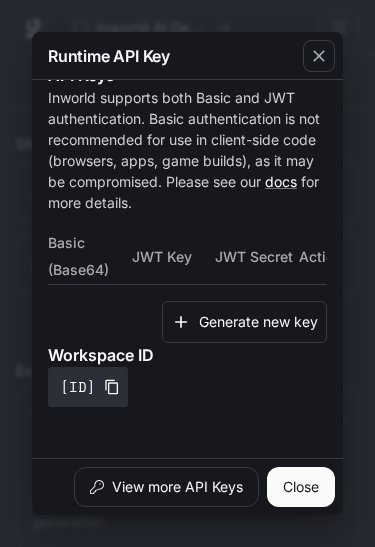 scroll, scrollTop: 258, scrollLeft: 0, axis: vertical 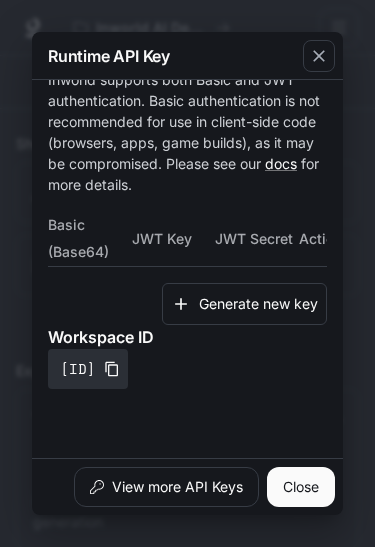 click on "Generate new key" at bounding box center [244, 304] 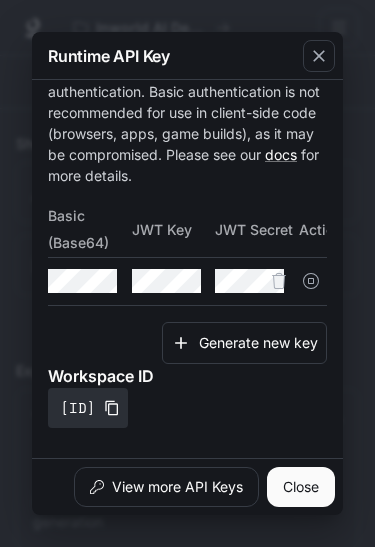 scroll, scrollTop: 266, scrollLeft: 0, axis: vertical 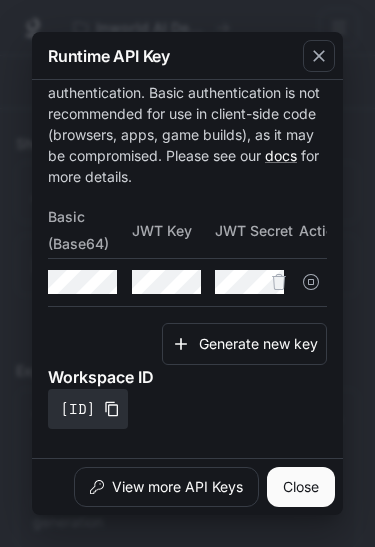click at bounding box center [0, 0] 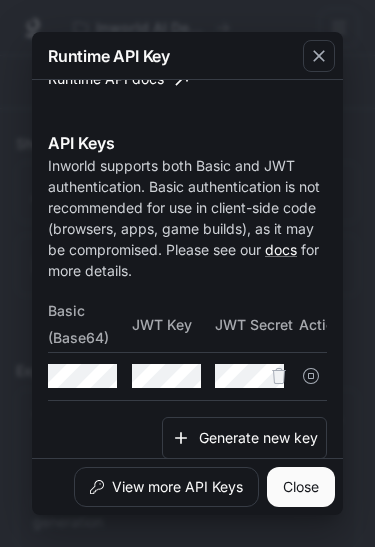 scroll, scrollTop: 173, scrollLeft: 0, axis: vertical 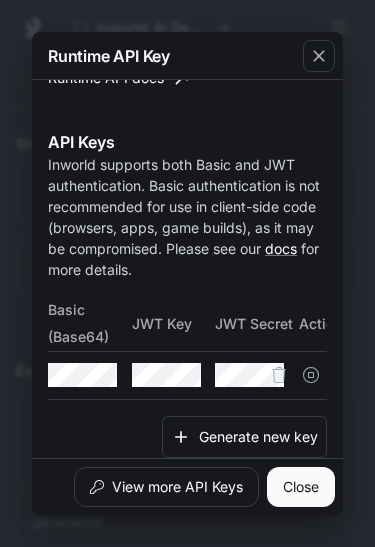 click on "Basic (Base64)" at bounding box center [90, 323] 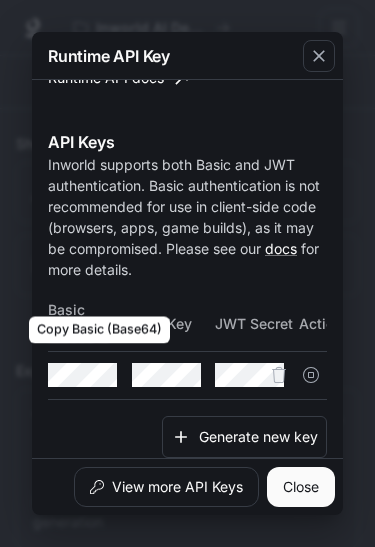 click at bounding box center [0, 0] 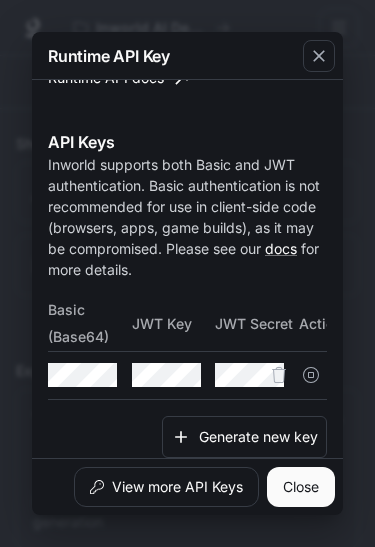 click on "Close" at bounding box center (301, 487) 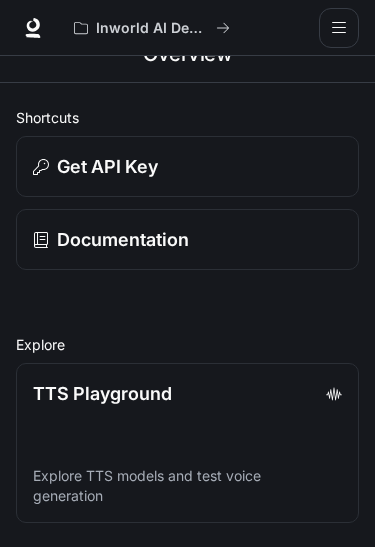 scroll, scrollTop: 0, scrollLeft: 0, axis: both 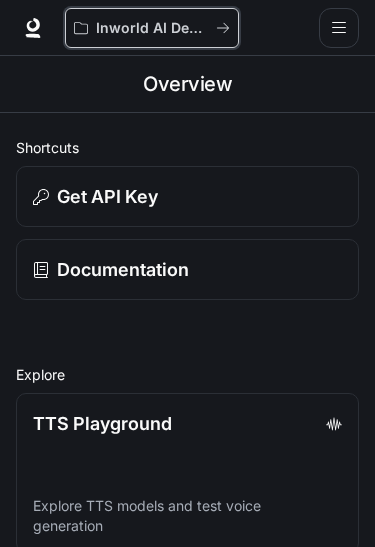 click 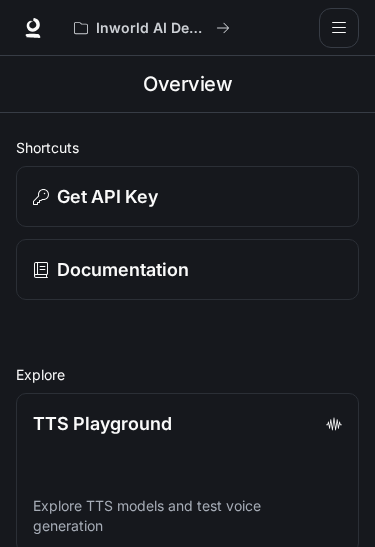click at bounding box center (339, 28) 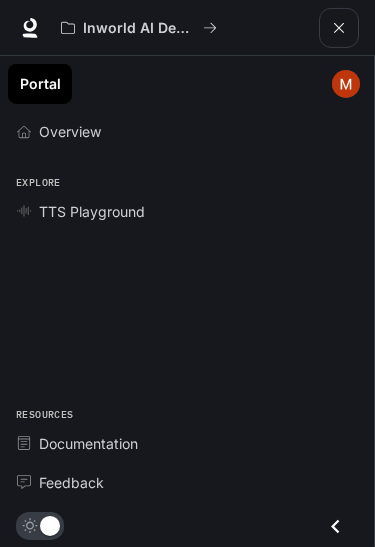 scroll, scrollTop: 5, scrollLeft: 0, axis: vertical 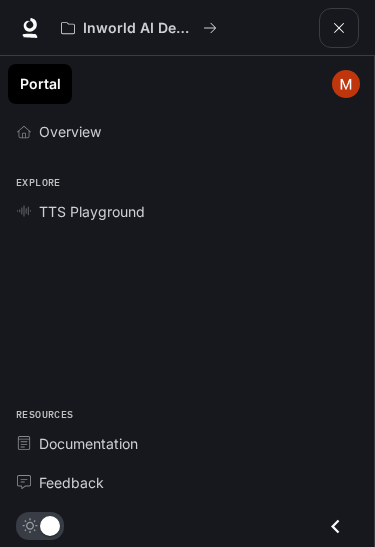 click on "Overview" at bounding box center [198, 131] 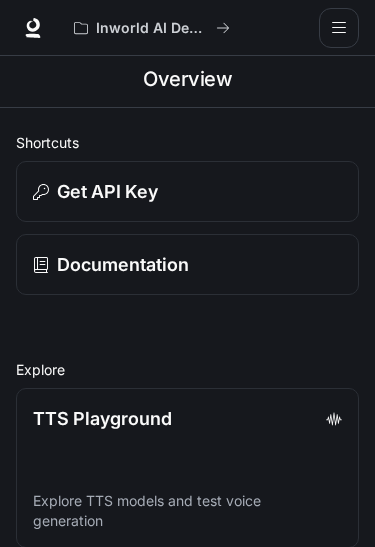 click 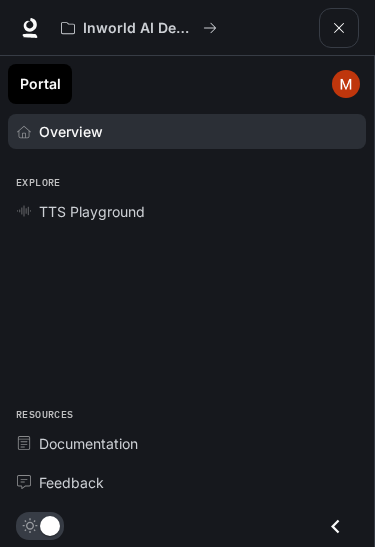click on "Portal" at bounding box center (40, 84) 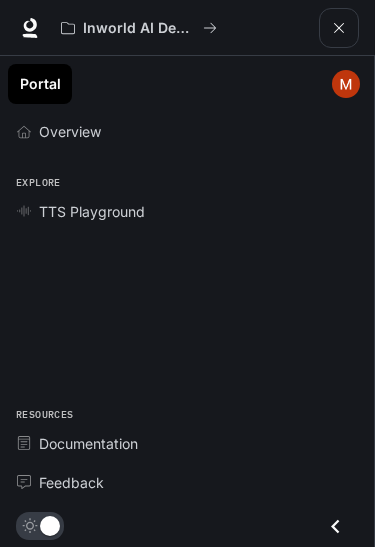 click on "Portal" at bounding box center (40, 84) 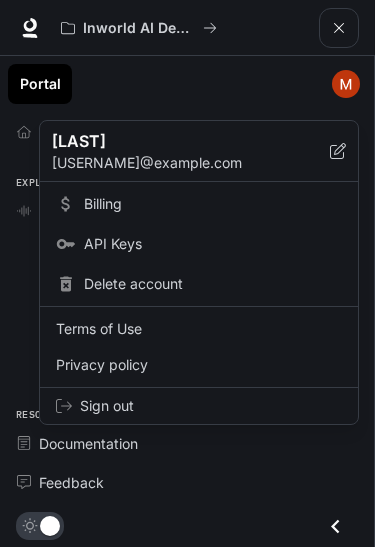 click on "API Keys" at bounding box center (213, 244) 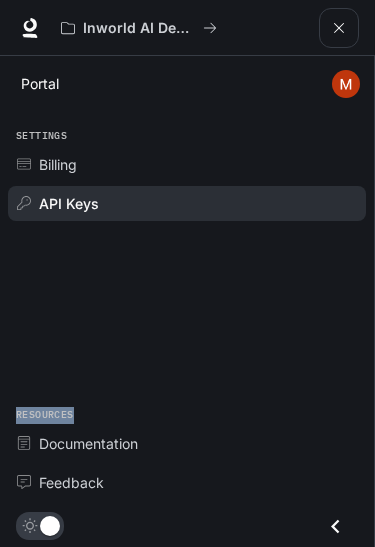 click 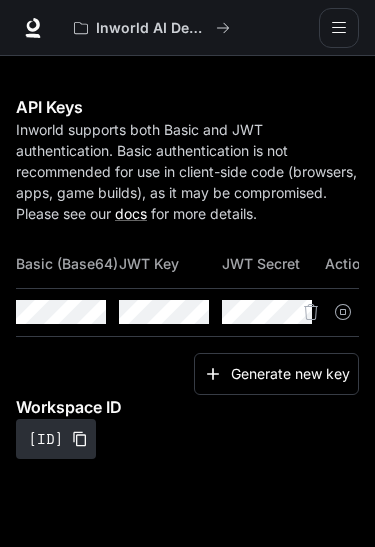 scroll, scrollTop: 254, scrollLeft: 0, axis: vertical 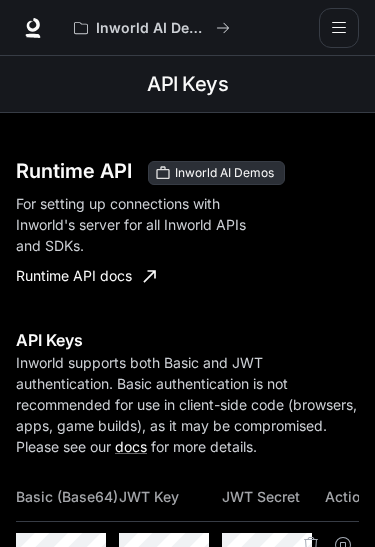 click on "Inworld AI Demos" at bounding box center [224, 173] 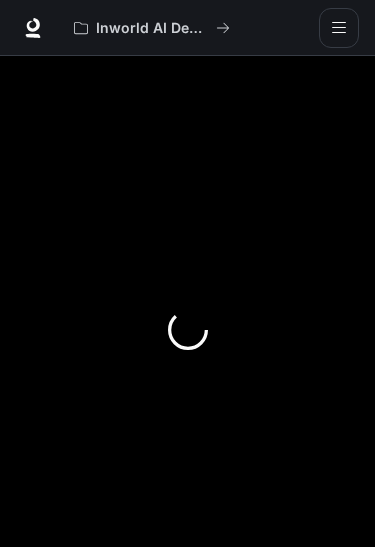 scroll, scrollTop: 0, scrollLeft: 0, axis: both 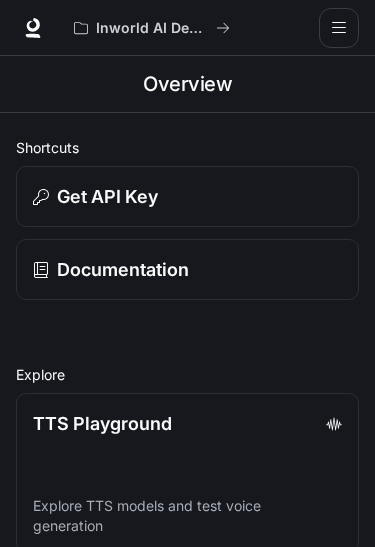 click on "Get API Key" at bounding box center [187, 196] 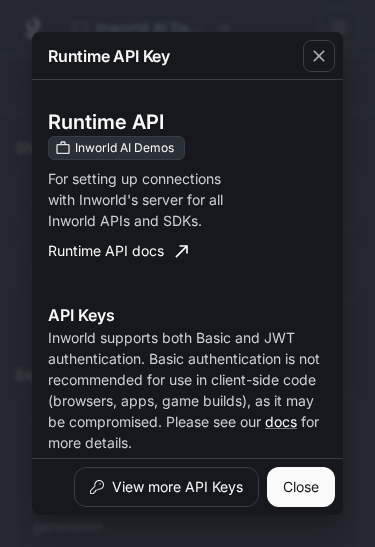 click on "Inworld AI Demos" at bounding box center (116, 148) 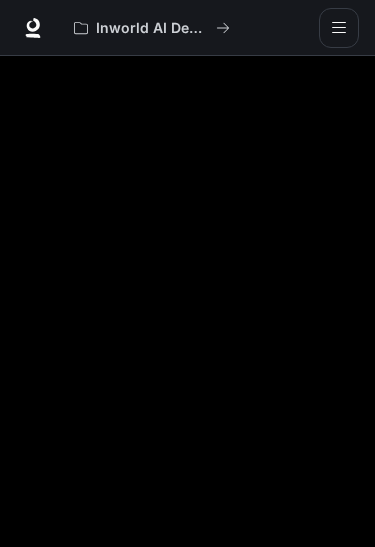 scroll, scrollTop: 0, scrollLeft: 0, axis: both 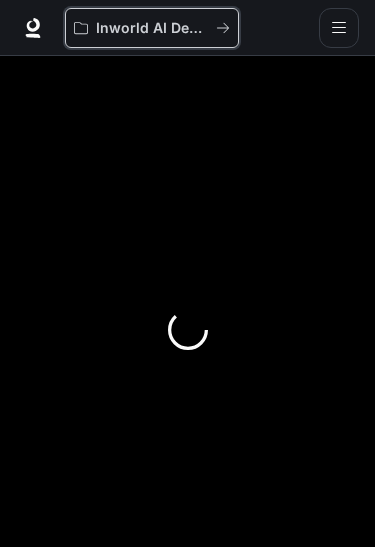 click on "Inworld AI Demos" at bounding box center (152, 28) 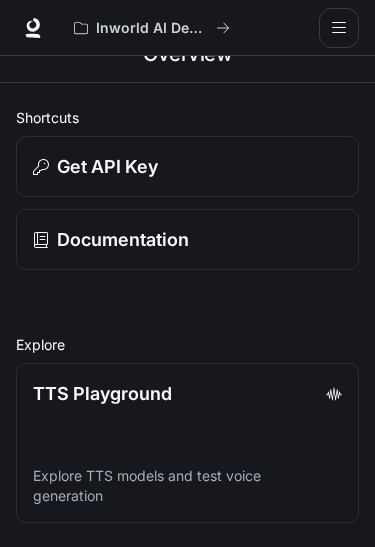 scroll, scrollTop: 0, scrollLeft: 0, axis: both 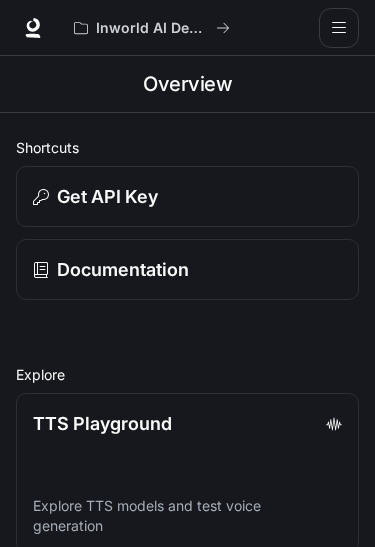click 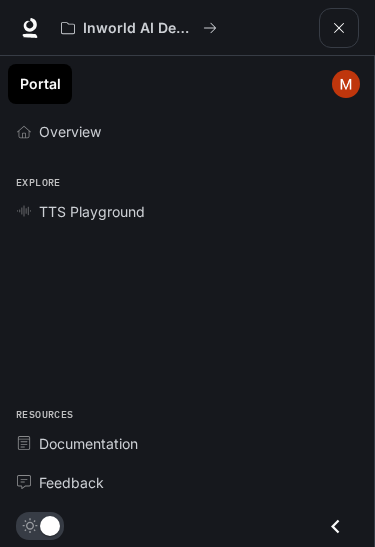 scroll, scrollTop: 0, scrollLeft: 0, axis: both 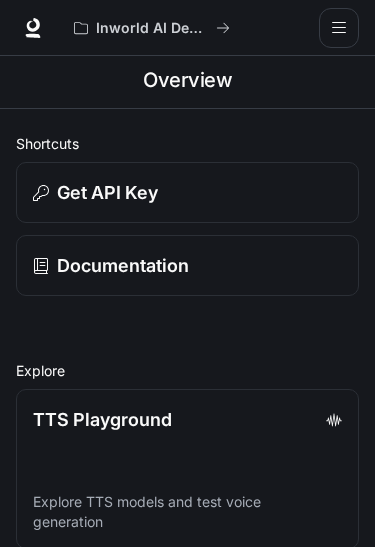 click on "Documentation" at bounding box center [187, 265] 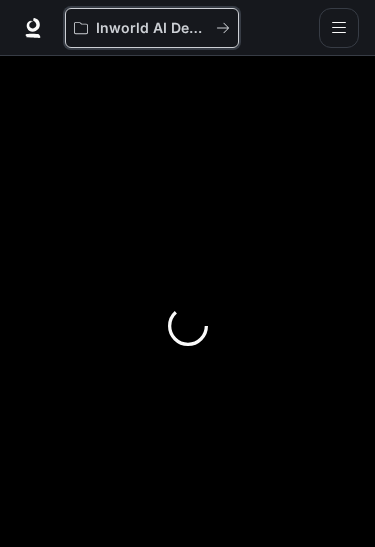 click on "Inworld AI Demos" at bounding box center (152, 28) 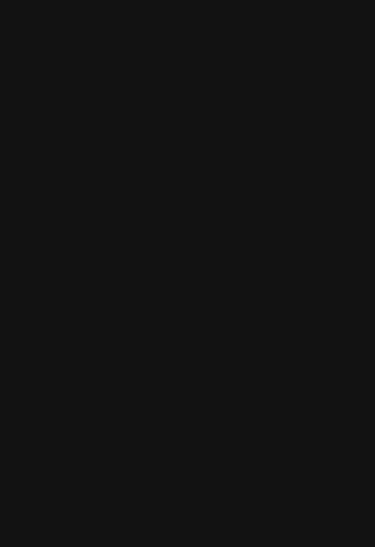 scroll, scrollTop: 0, scrollLeft: 0, axis: both 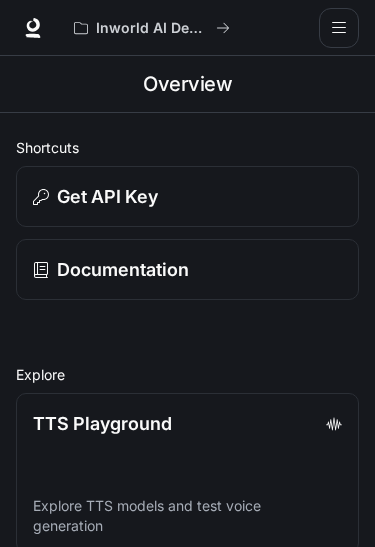click on "TTS Playground Explore TTS models and test voice generation" at bounding box center (187, 473) 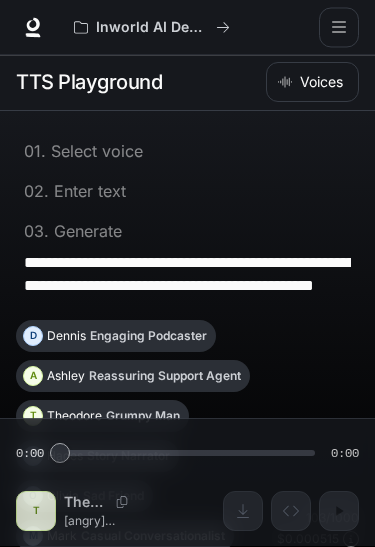 scroll, scrollTop: 3, scrollLeft: 0, axis: vertical 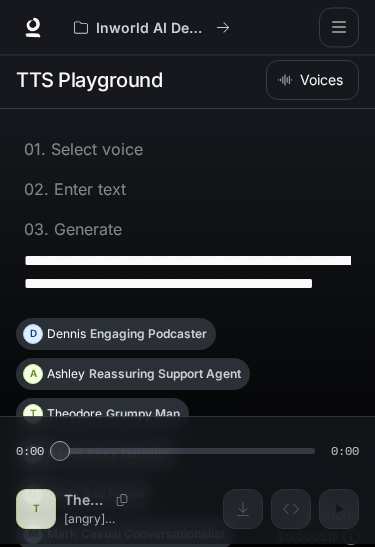 click on "Story Narrator" at bounding box center [128, 455] 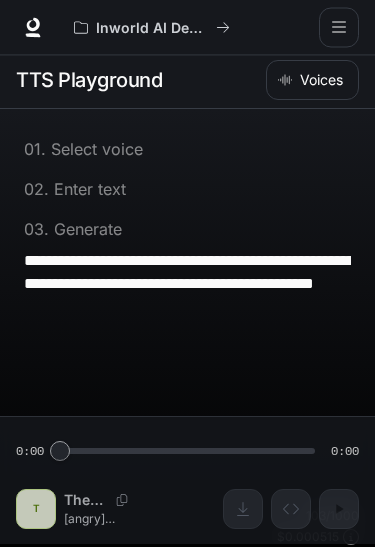 type on "**********" 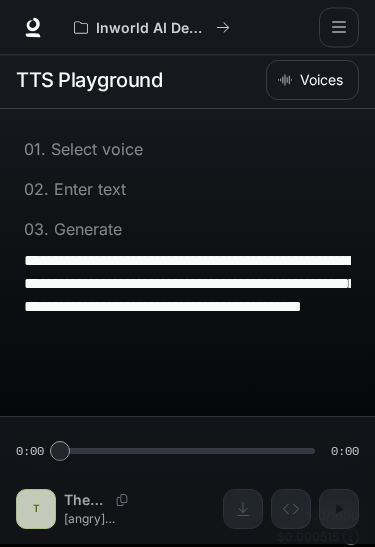 scroll, scrollTop: 4, scrollLeft: 0, axis: vertical 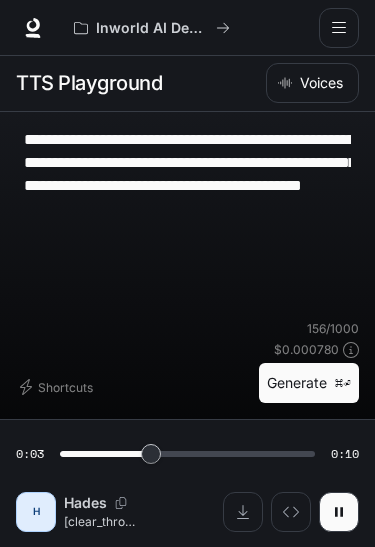 click on "Generate ⌘⏎" at bounding box center [309, 383] 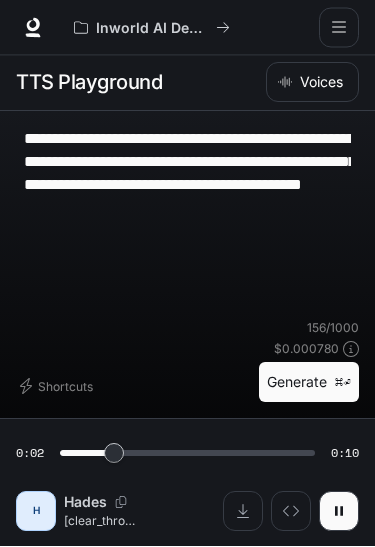 scroll, scrollTop: 79, scrollLeft: 0, axis: vertical 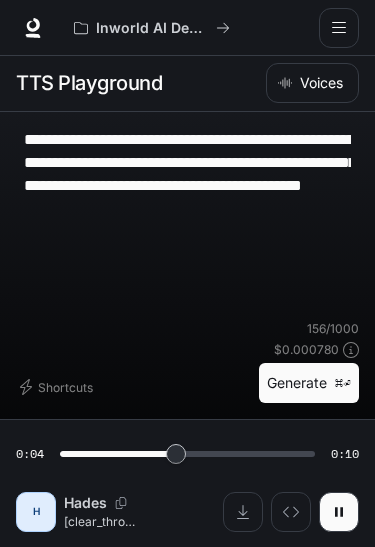 click 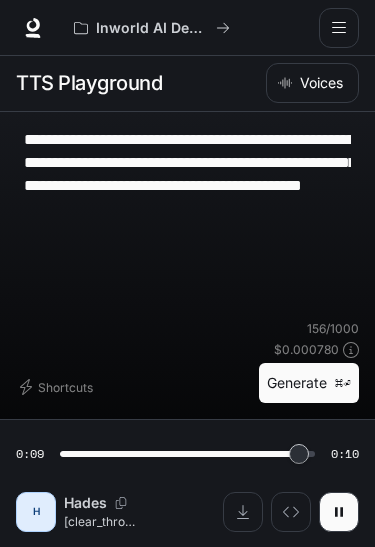 click at bounding box center (339, 512) 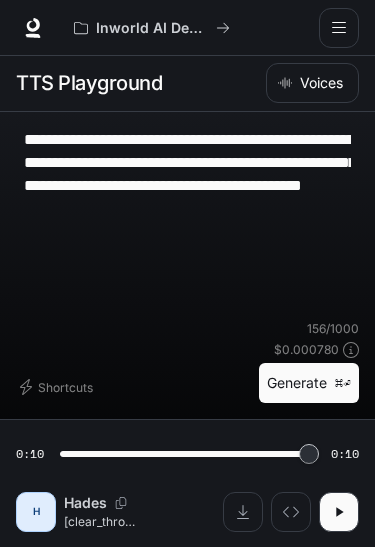 scroll, scrollTop: 0, scrollLeft: 0, axis: both 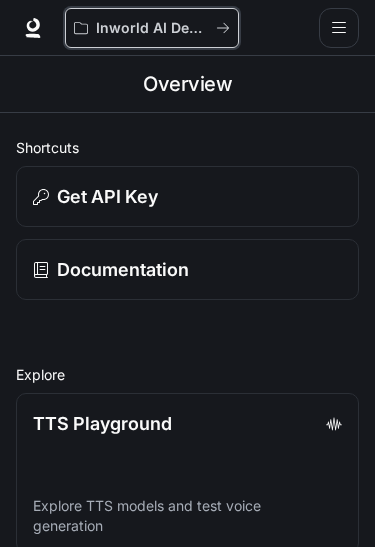 click on "Inworld AI Demos" at bounding box center [152, 28] 